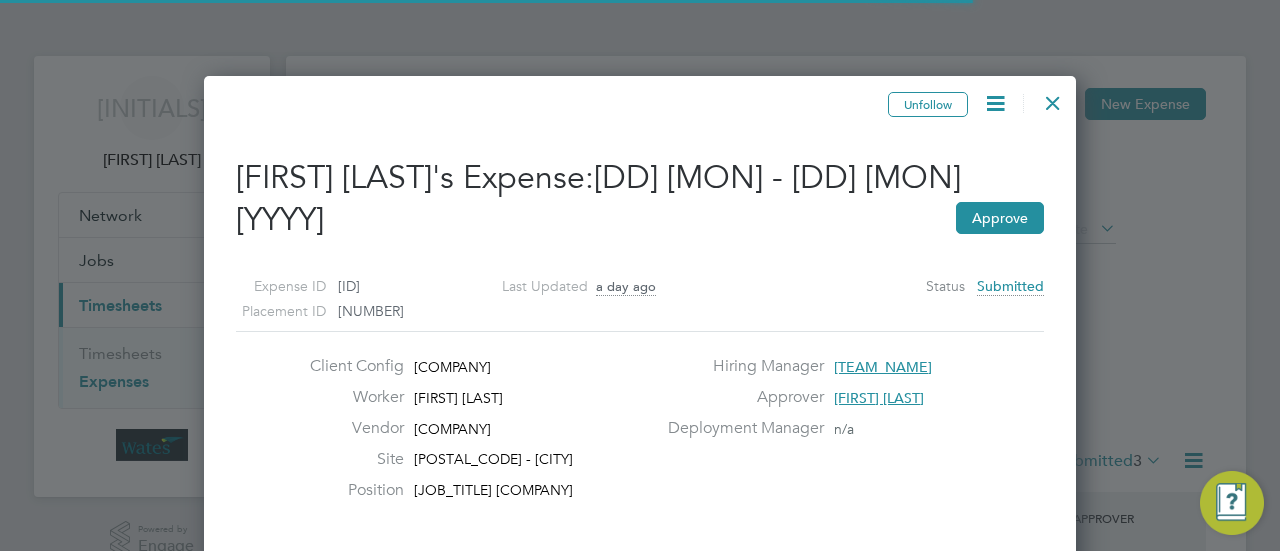 scroll, scrollTop: 0, scrollLeft: 0, axis: both 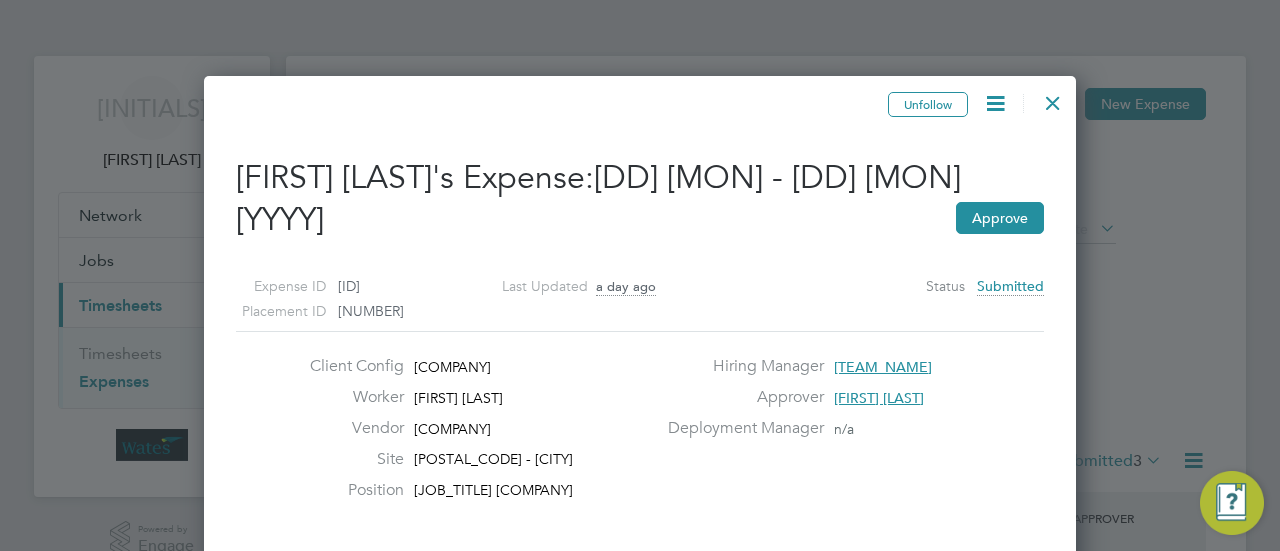 type 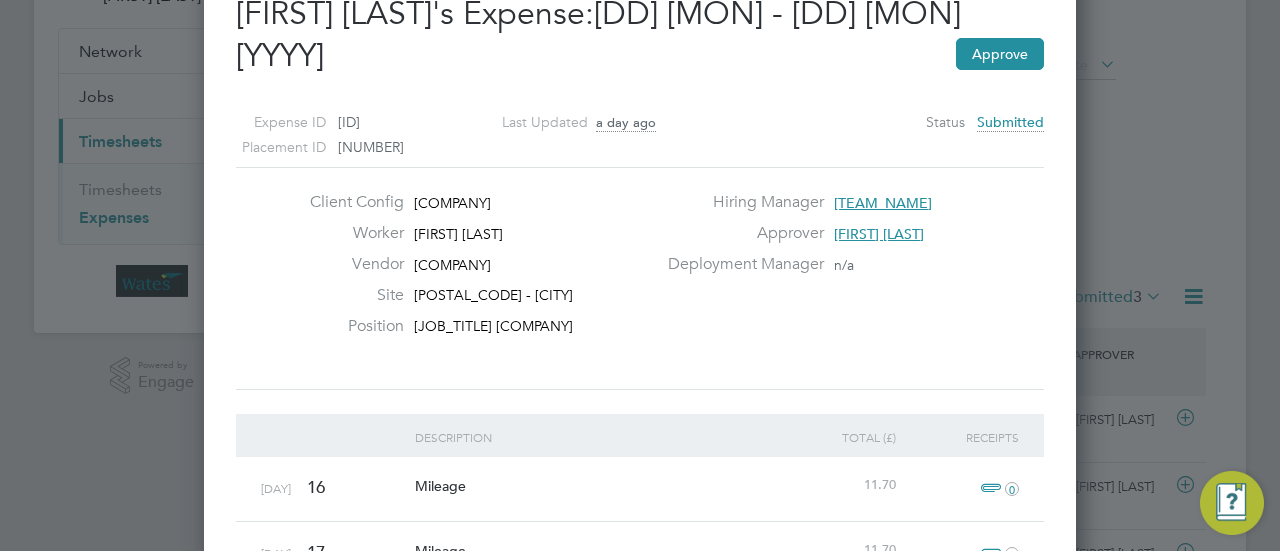 scroll, scrollTop: 0, scrollLeft: 0, axis: both 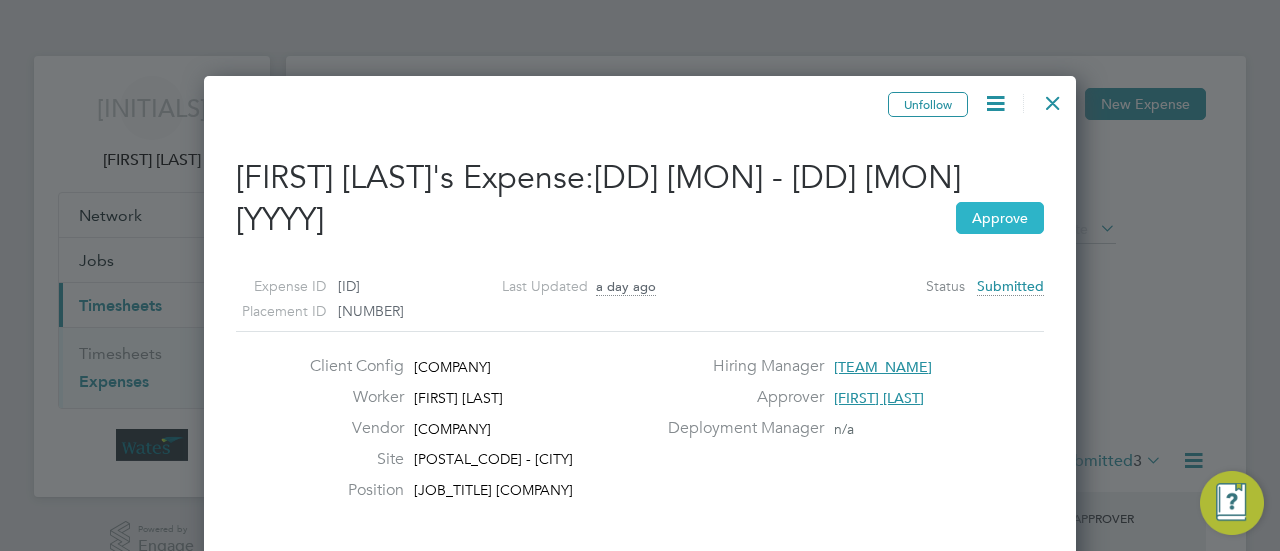 click on "Approve" at bounding box center [1000, 218] 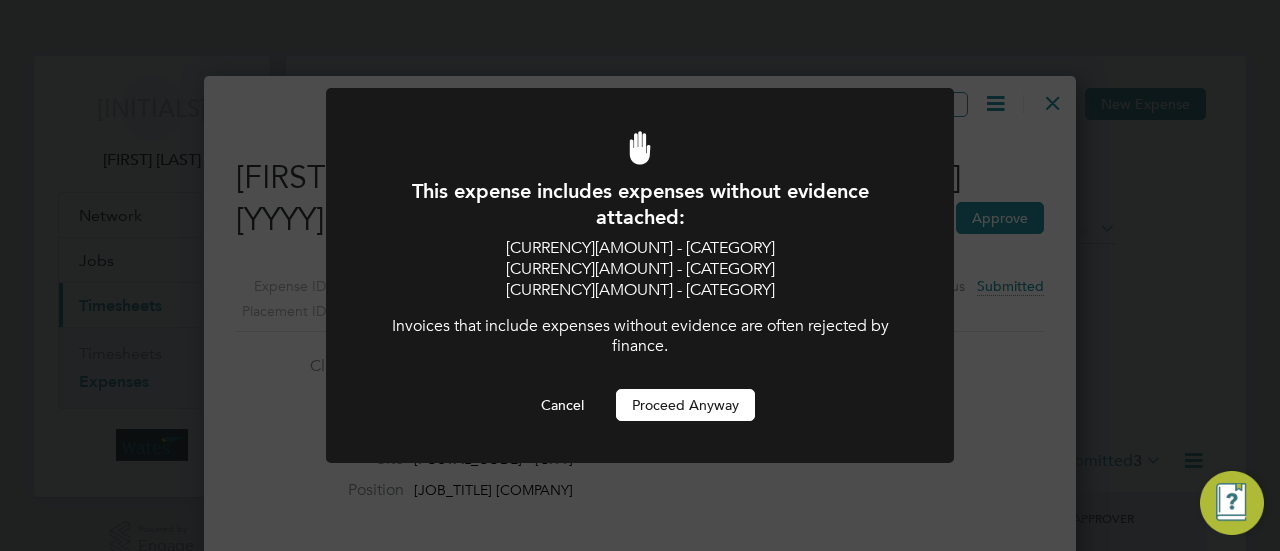click on "Proceed Anyway" at bounding box center (685, 405) 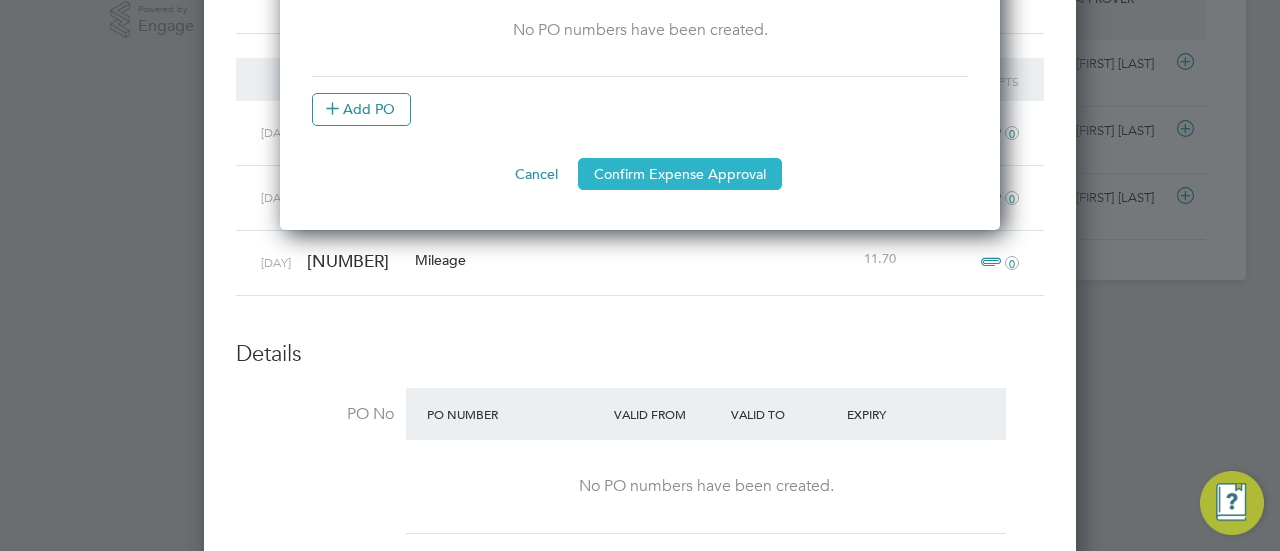 click on "Confirm Expense Approval" at bounding box center [680, 174] 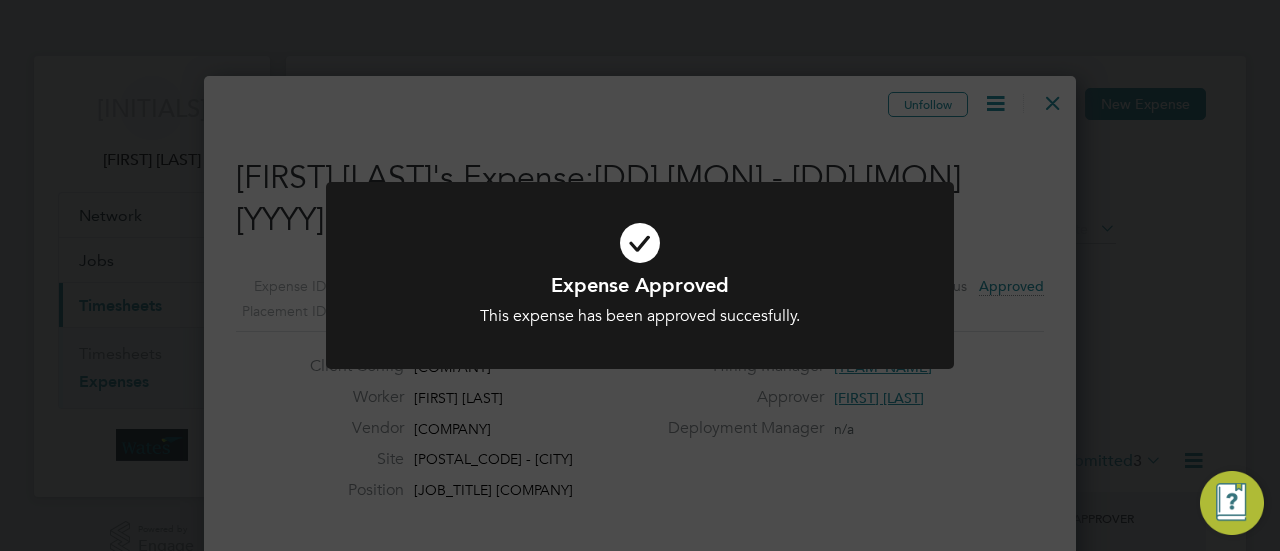click on "[TEXT] [TEXT] This expense has been approved succesfully. [TEXT] [TEXT]" 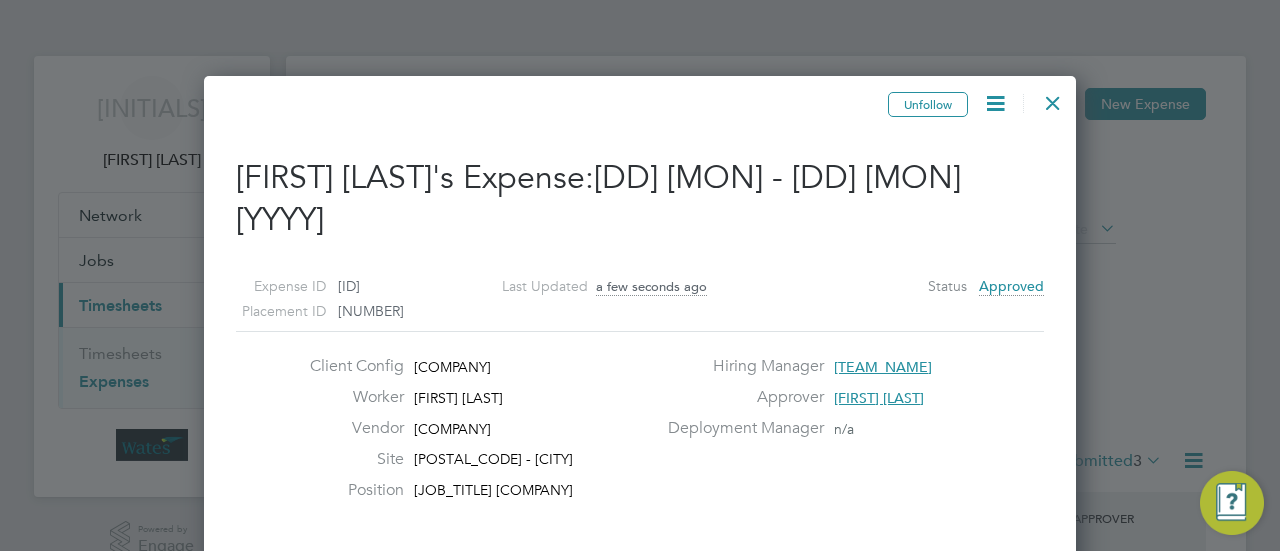 click at bounding box center [1053, 98] 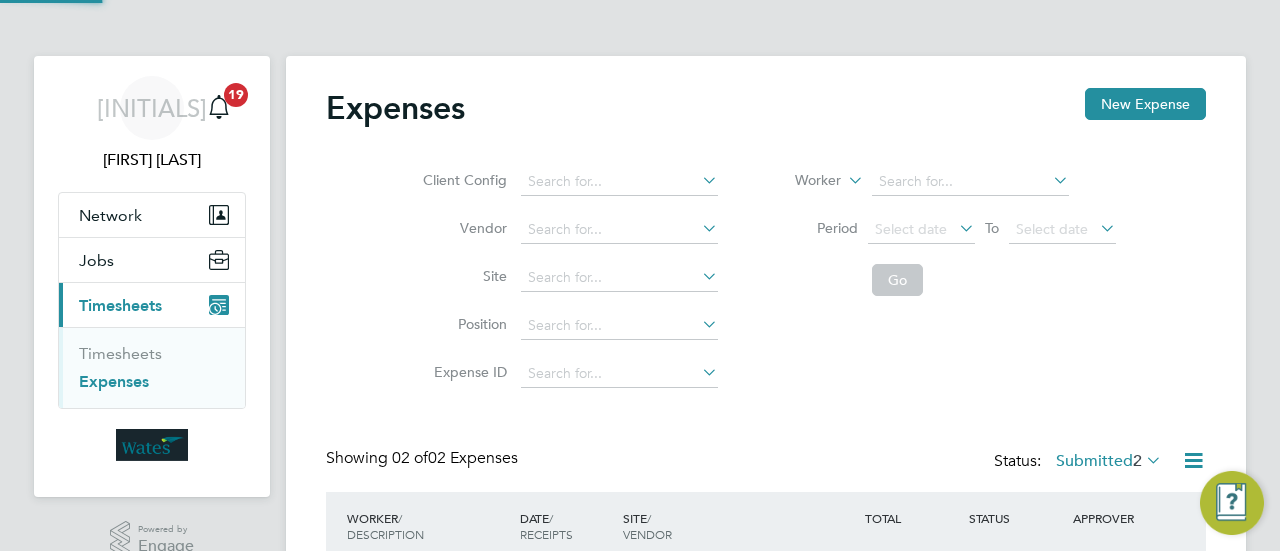 click on "Expenses New Expense" 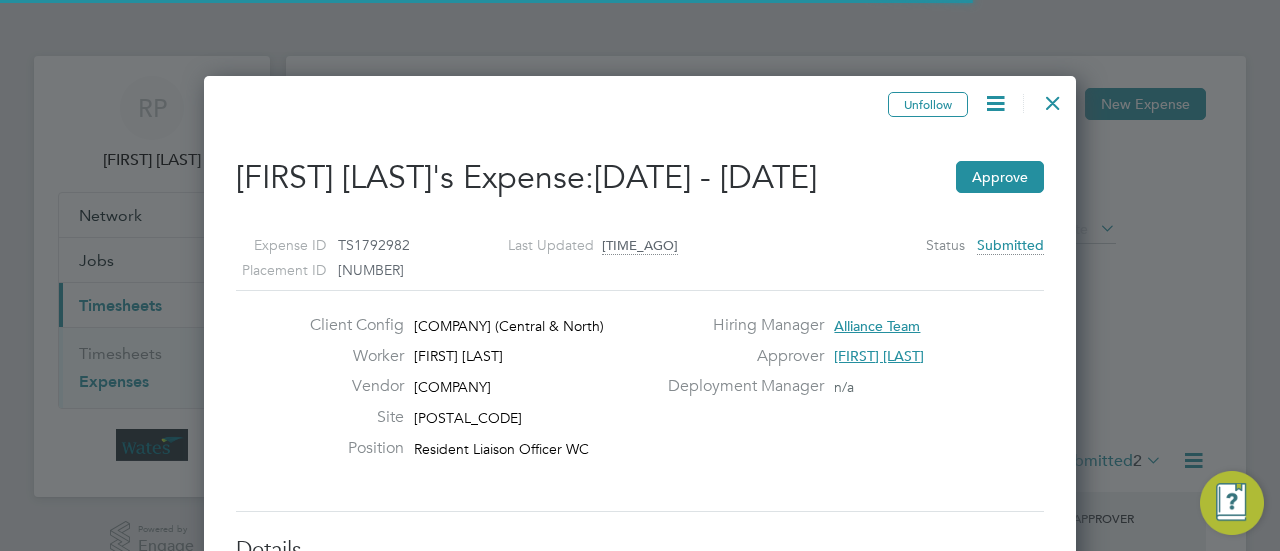 scroll, scrollTop: 0, scrollLeft: 0, axis: both 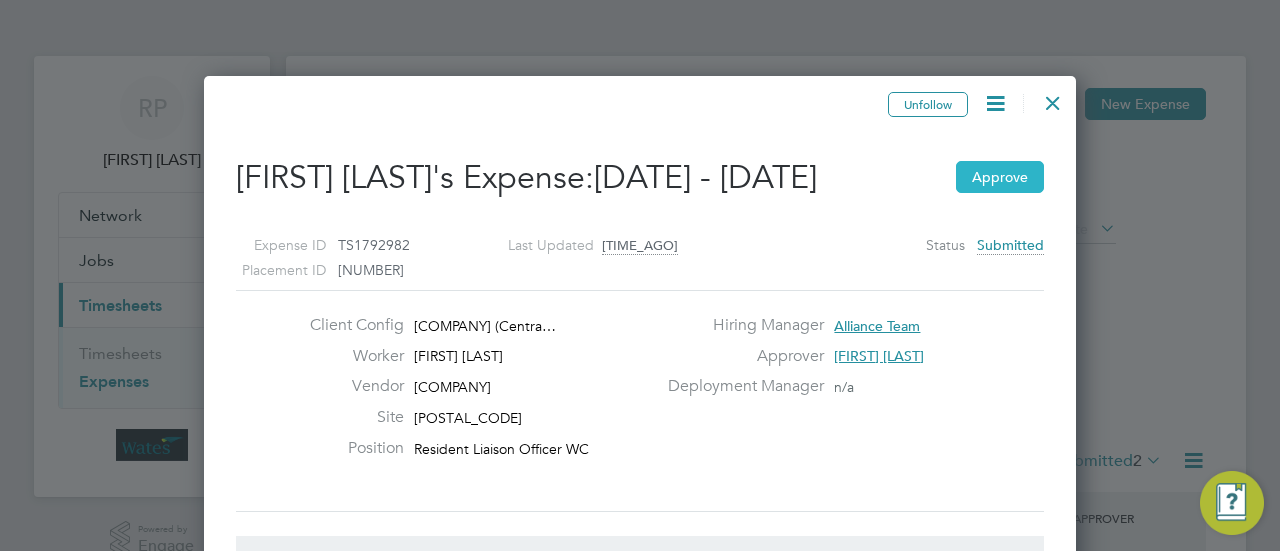 click on "Approve" at bounding box center (1000, 177) 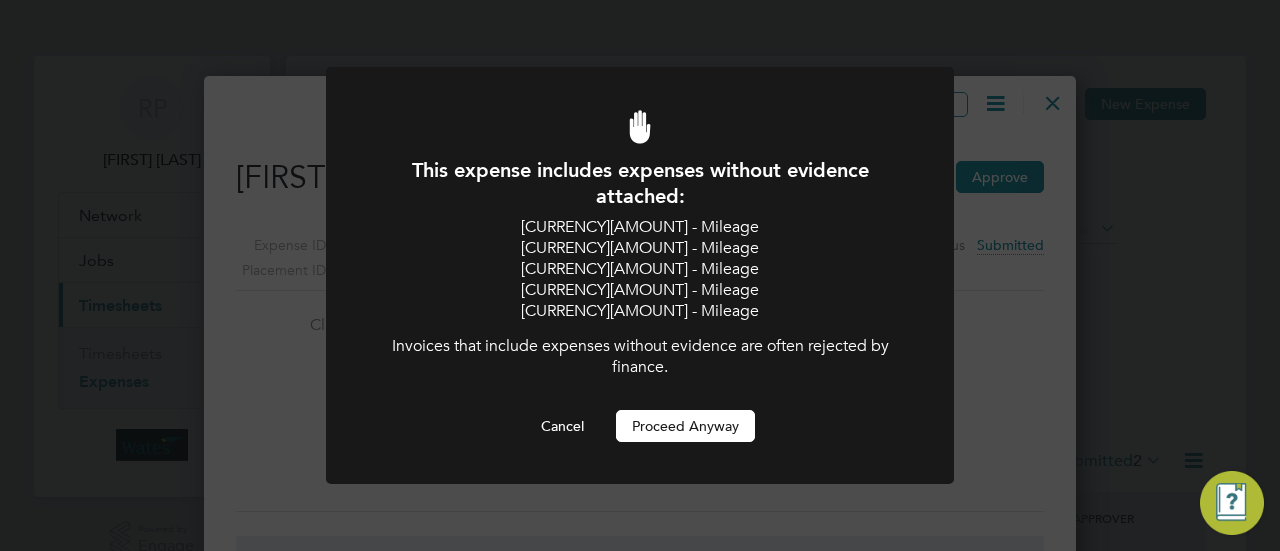 click on "Proceed Anyway" at bounding box center [685, 426] 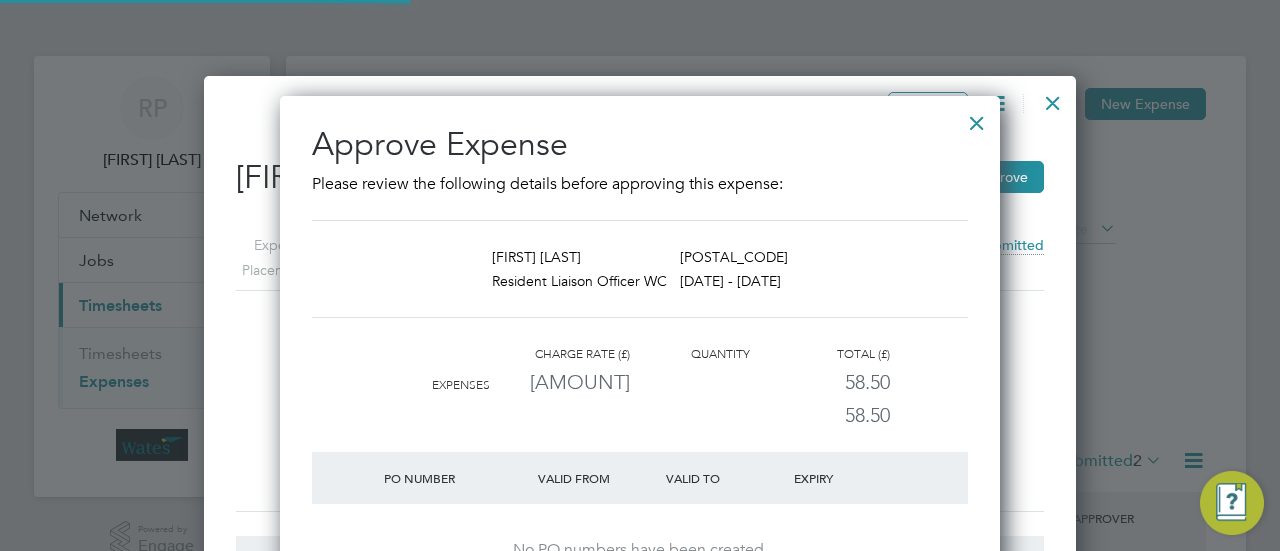 scroll, scrollTop: 10, scrollLeft: 10, axis: both 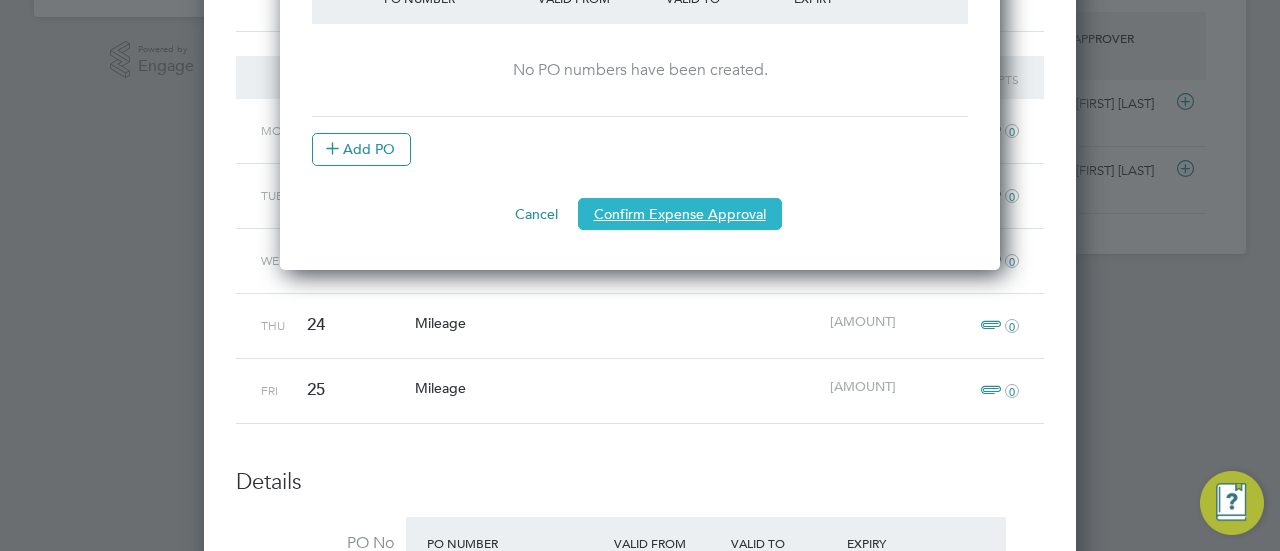 click on "Confirm Expense Approval" at bounding box center [680, 214] 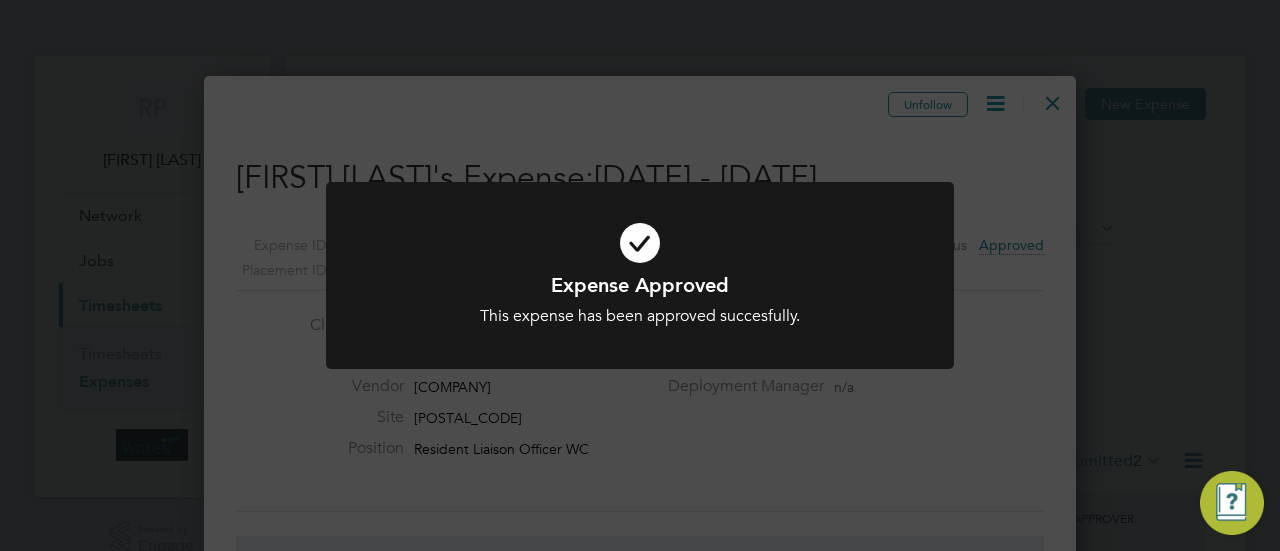 click on "[TEXT] [TEXT] This expense has been approved succesfully. [TEXT] [TEXT]" 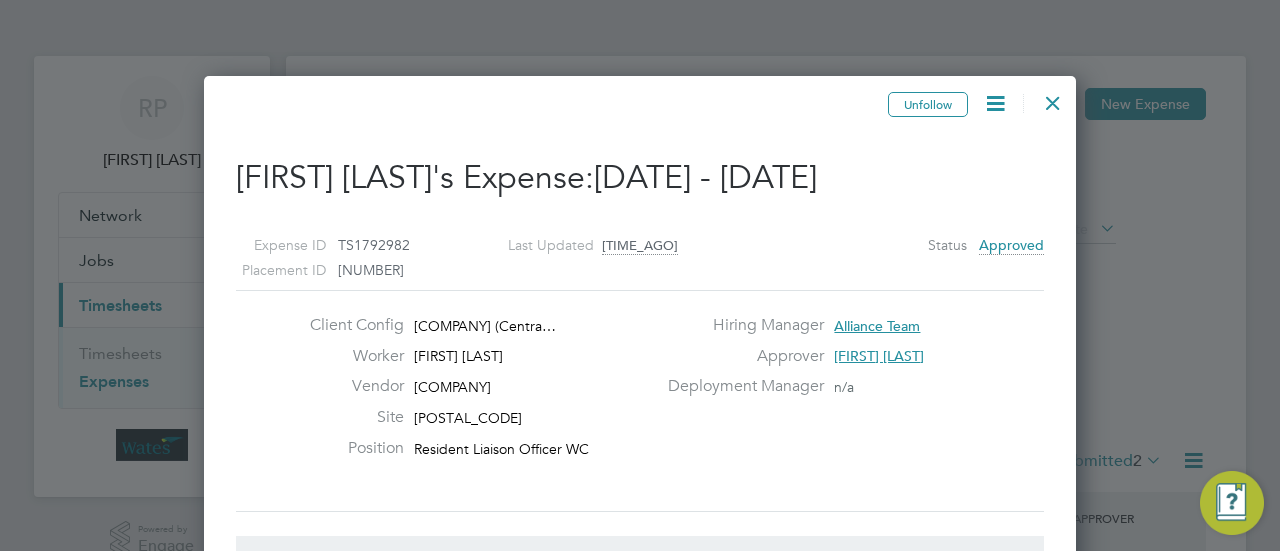 click at bounding box center (1053, 98) 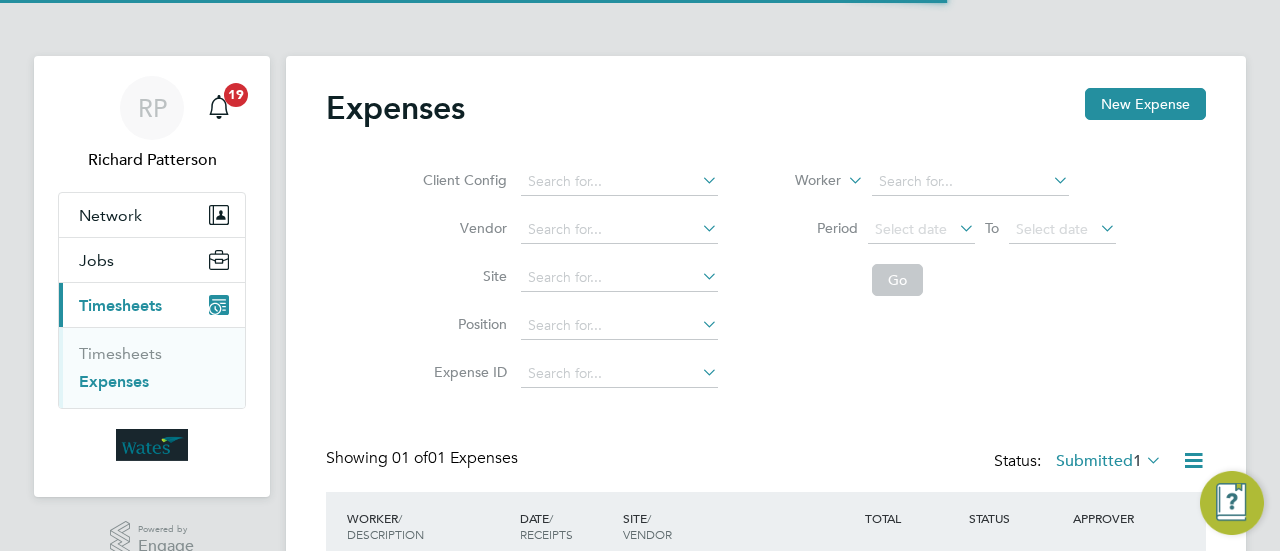 scroll, scrollTop: 0, scrollLeft: 0, axis: both 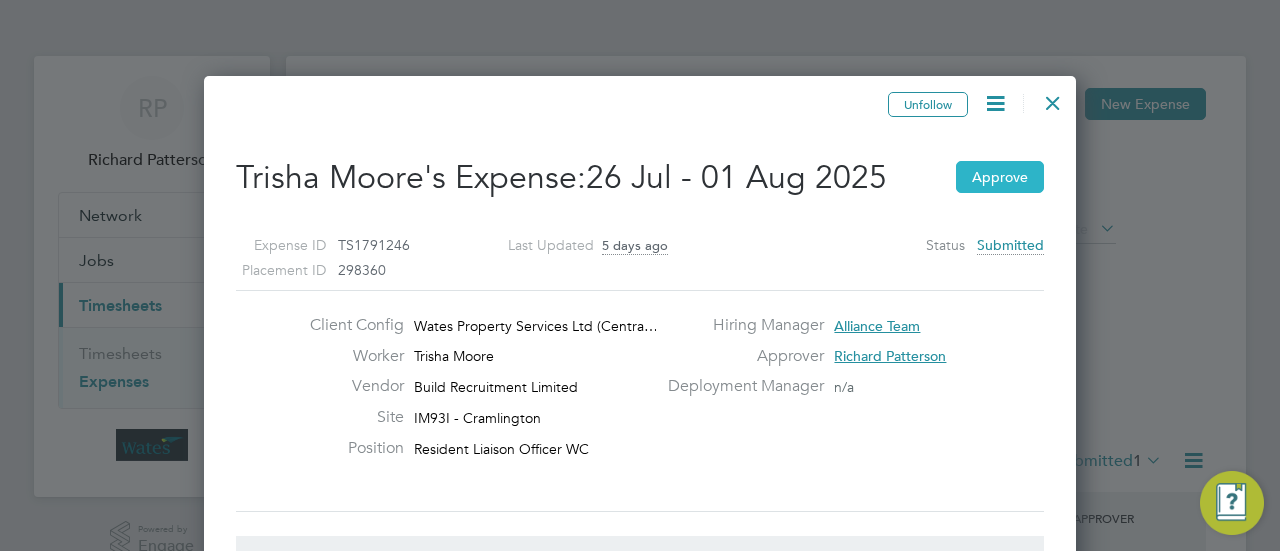 click on "Approve" at bounding box center (1000, 177) 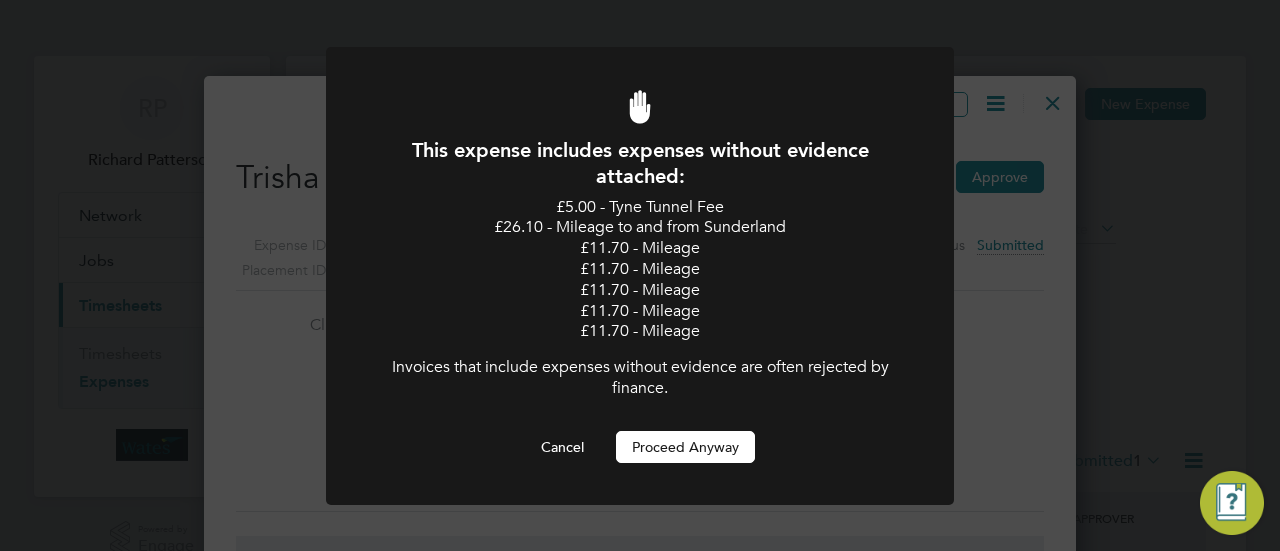 click on "Proceed Anyway" at bounding box center [685, 447] 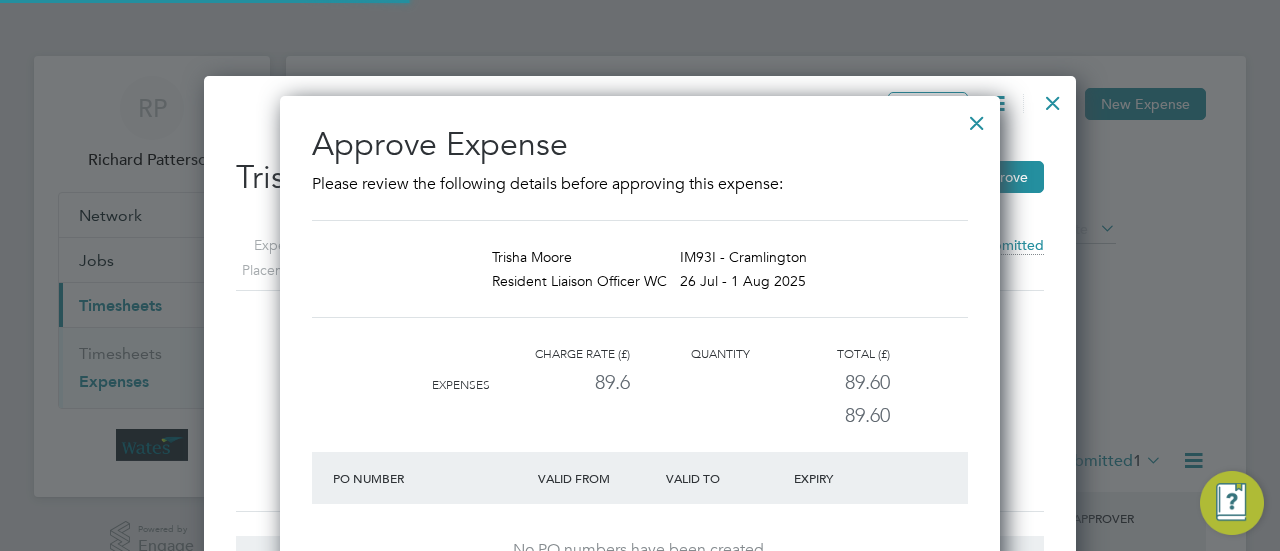 scroll, scrollTop: 10, scrollLeft: 10, axis: both 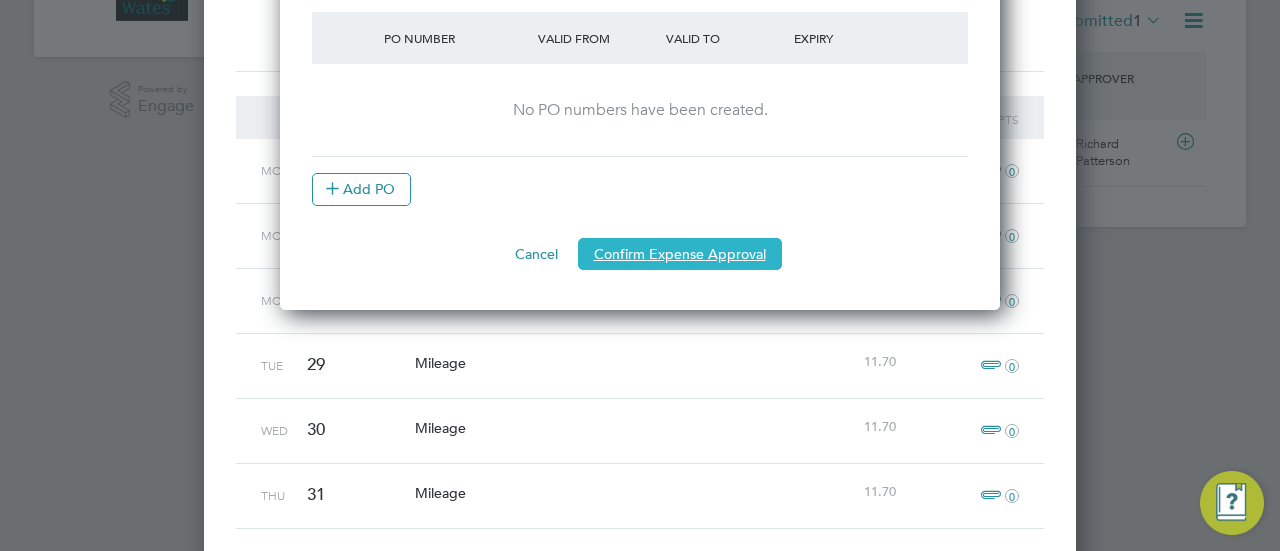 click on "Confirm Expense Approval" at bounding box center [680, 254] 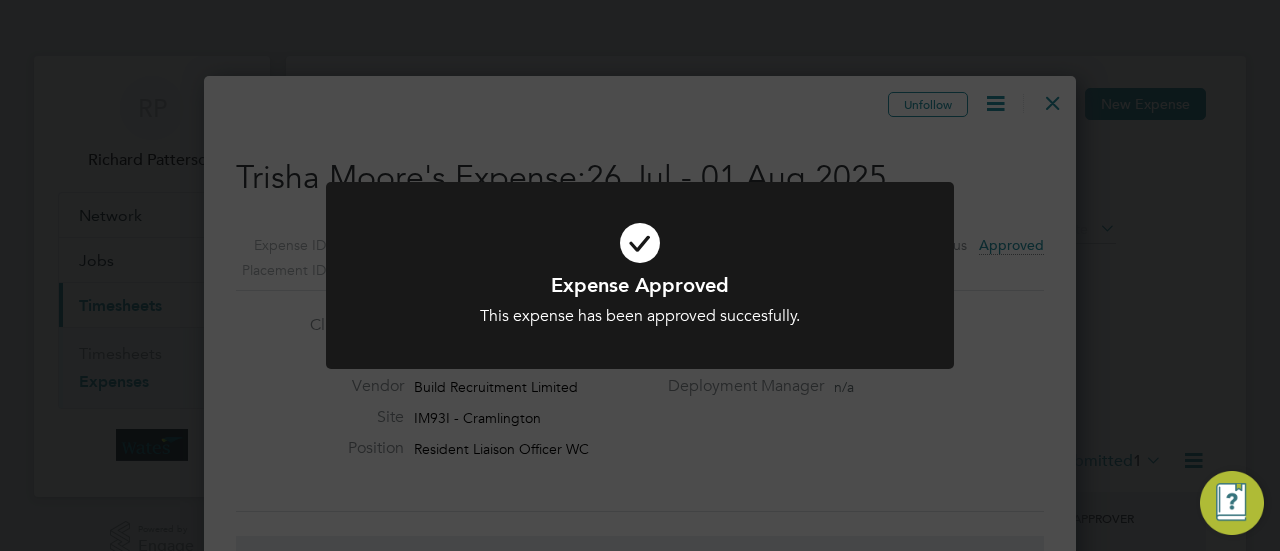 click on "[TEXT] [TEXT] This expense has been approved succesfully. [TEXT] [TEXT]" 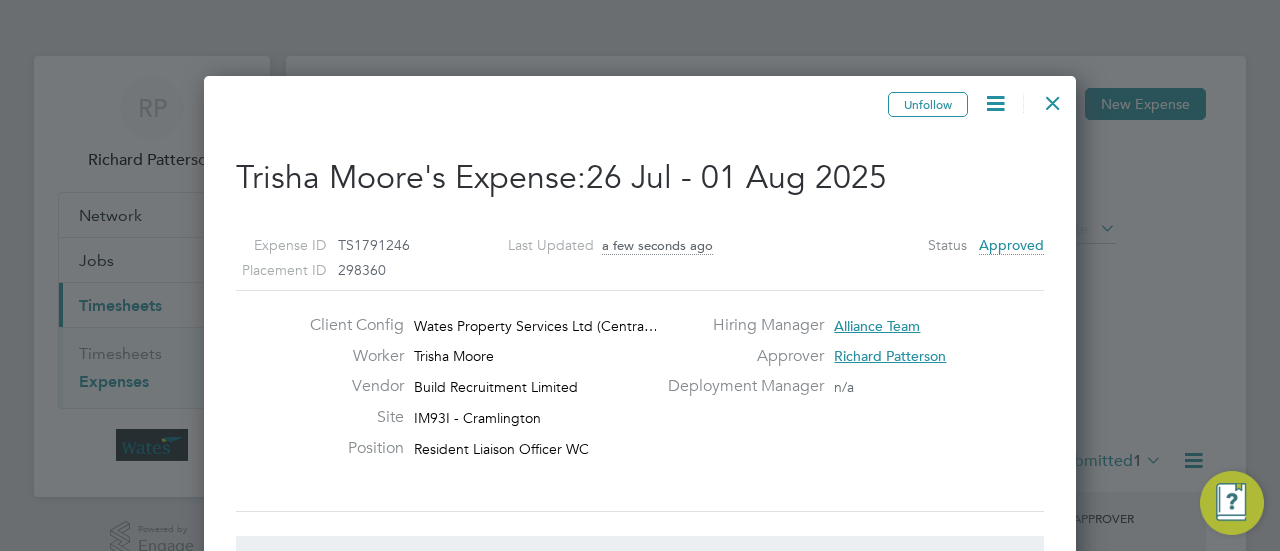 click at bounding box center (1053, 98) 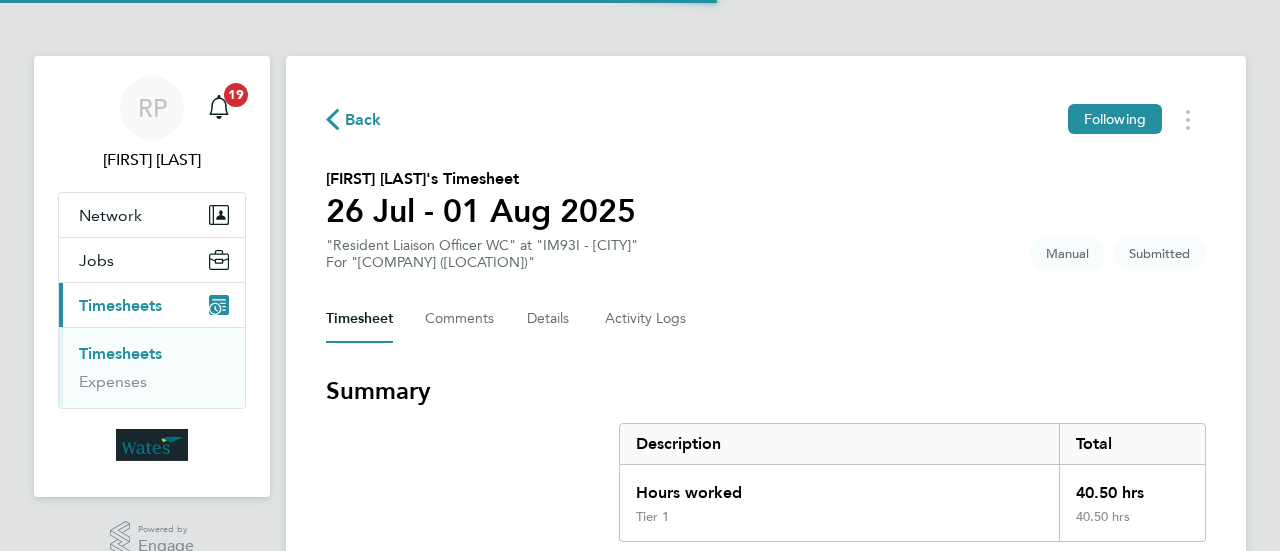 scroll, scrollTop: 0, scrollLeft: 0, axis: both 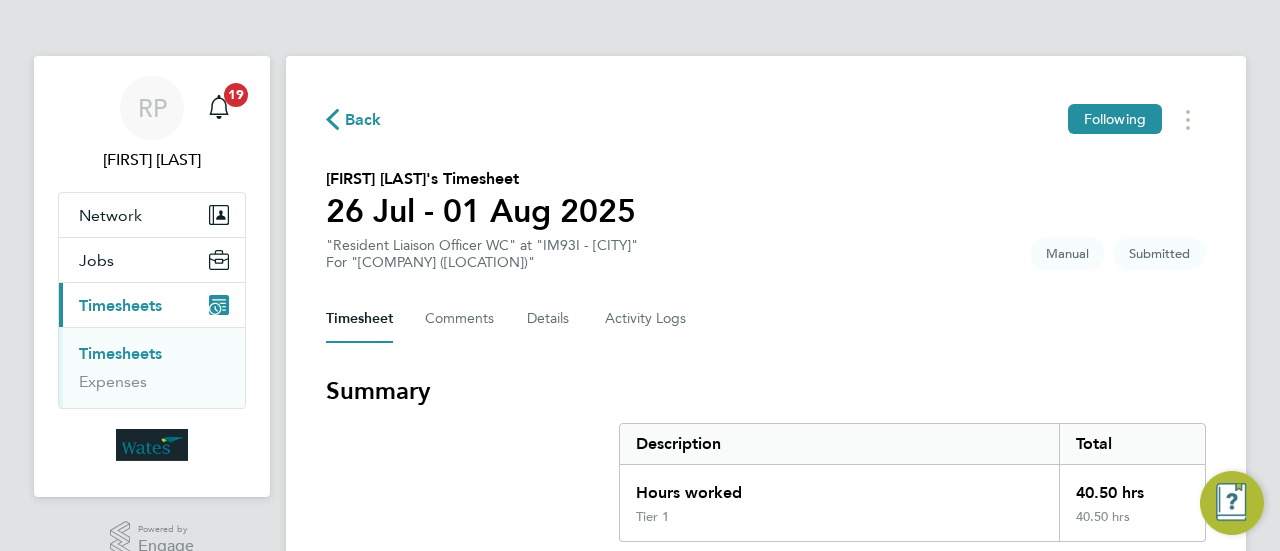 type 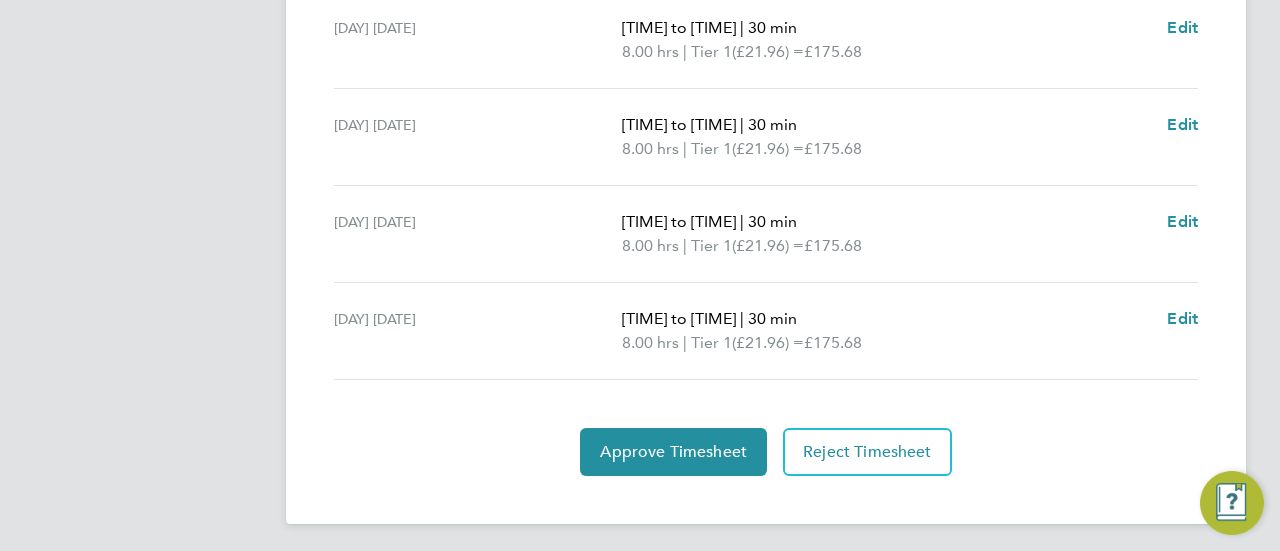 scroll, scrollTop: 890, scrollLeft: 0, axis: vertical 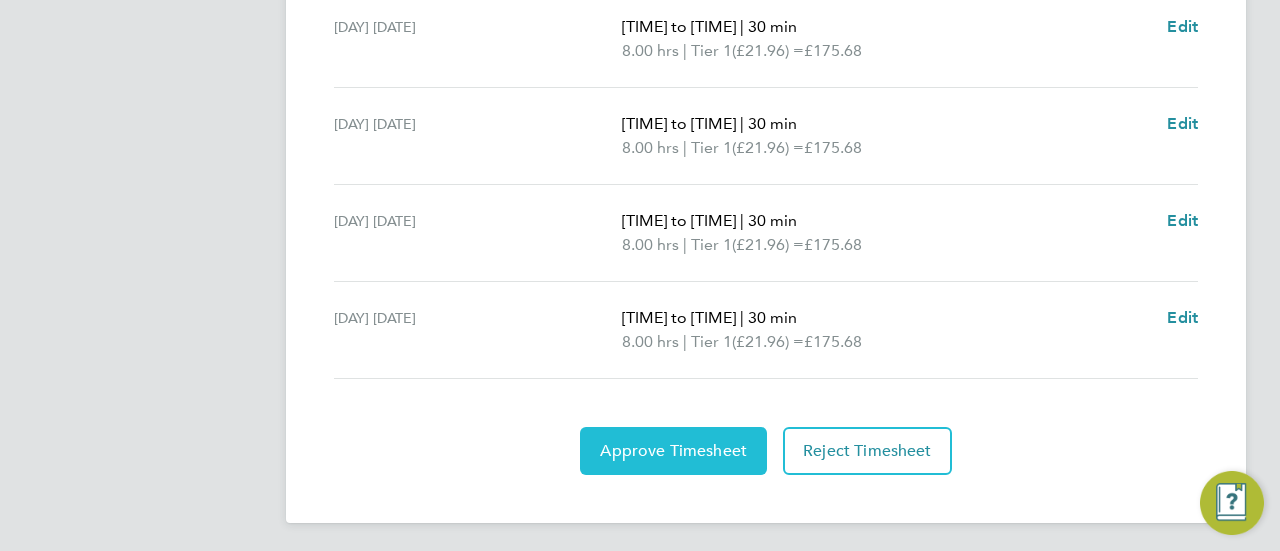 click on "Approve Timesheet" 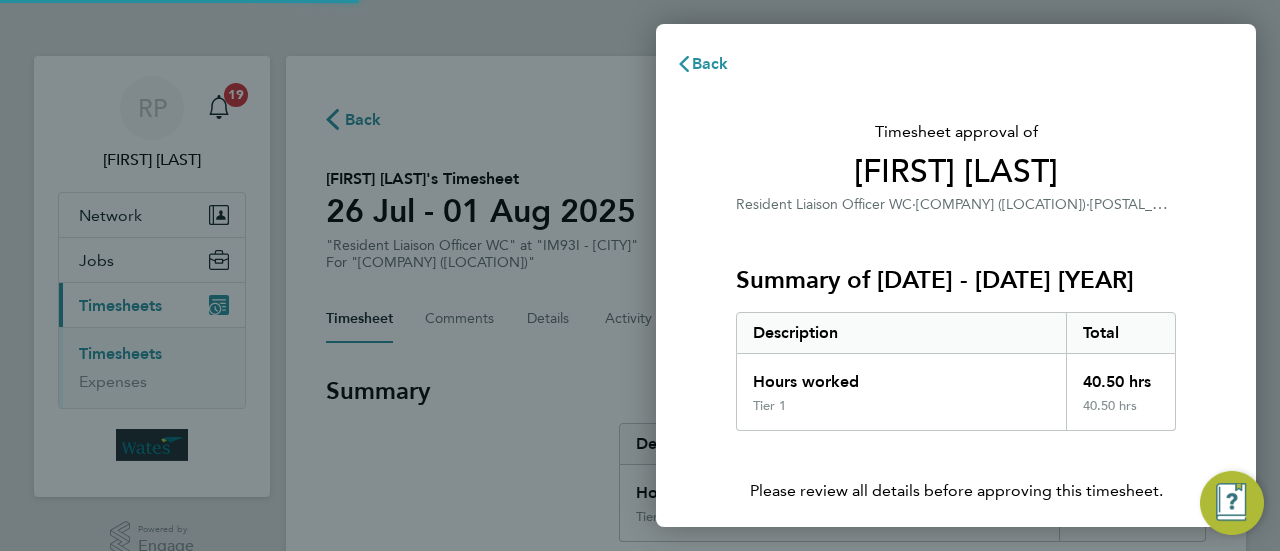 scroll, scrollTop: 0, scrollLeft: 0, axis: both 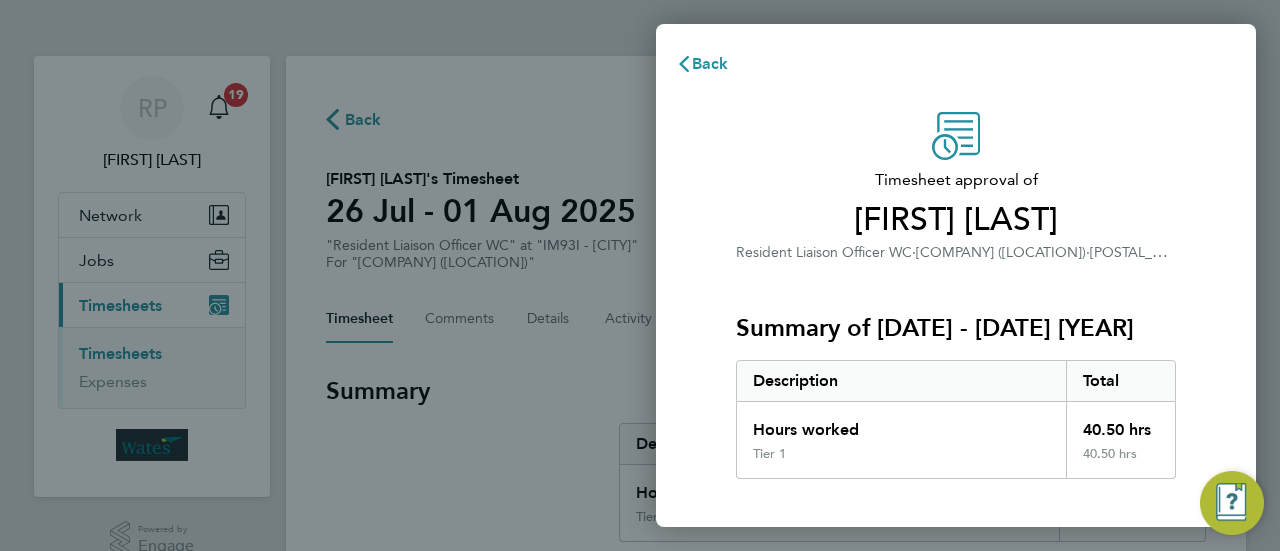 click on "Back
Timesheet approval of   [FIRST] [LAST]   Resident Liaison Officer WC   ·   [COMPANY] ([LOCATION])   ·   [POSTAL_CODE] - [CITY]   Summary of [DATE] - [DATE] [YEAR]   Description   Total   Hours worked   [HOURS] hrs   Tier 1   [HOURS] hrs  PO details  PO number   Assign   Please review all details before approving this timesheet.   Confirm Timesheet Approval" 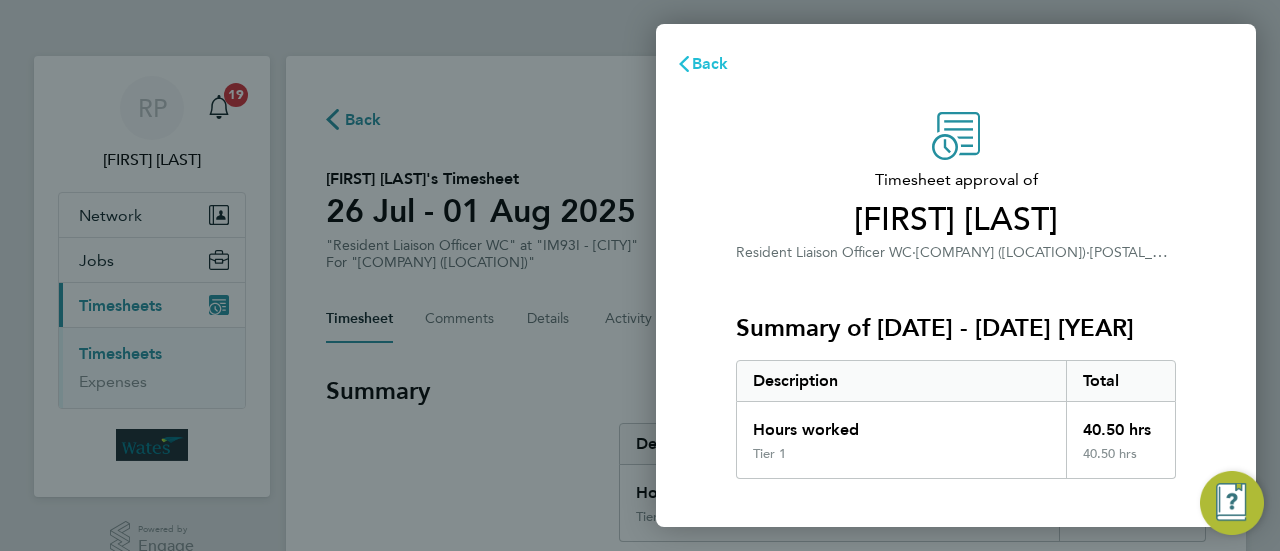 click on "Back" 